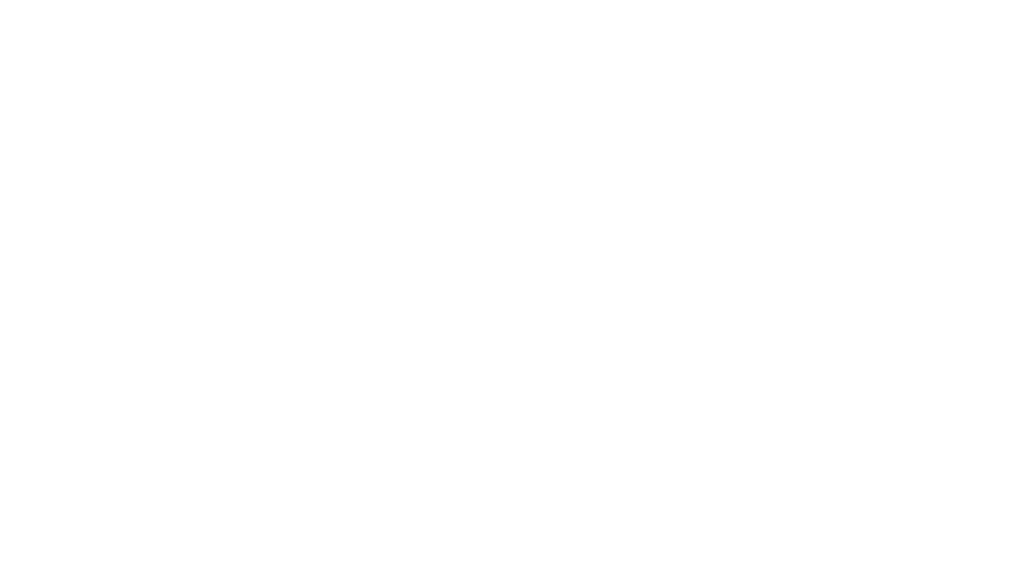 scroll, scrollTop: 0, scrollLeft: 0, axis: both 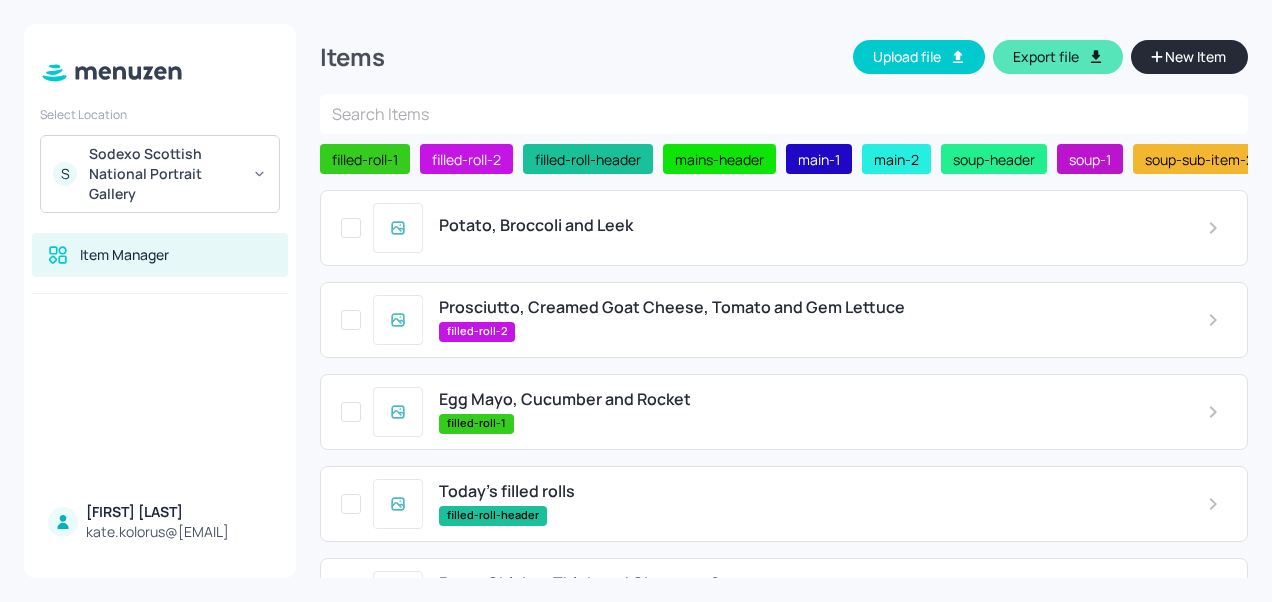 click on "Potato, Broccoli and Leek" at bounding box center [536, 225] 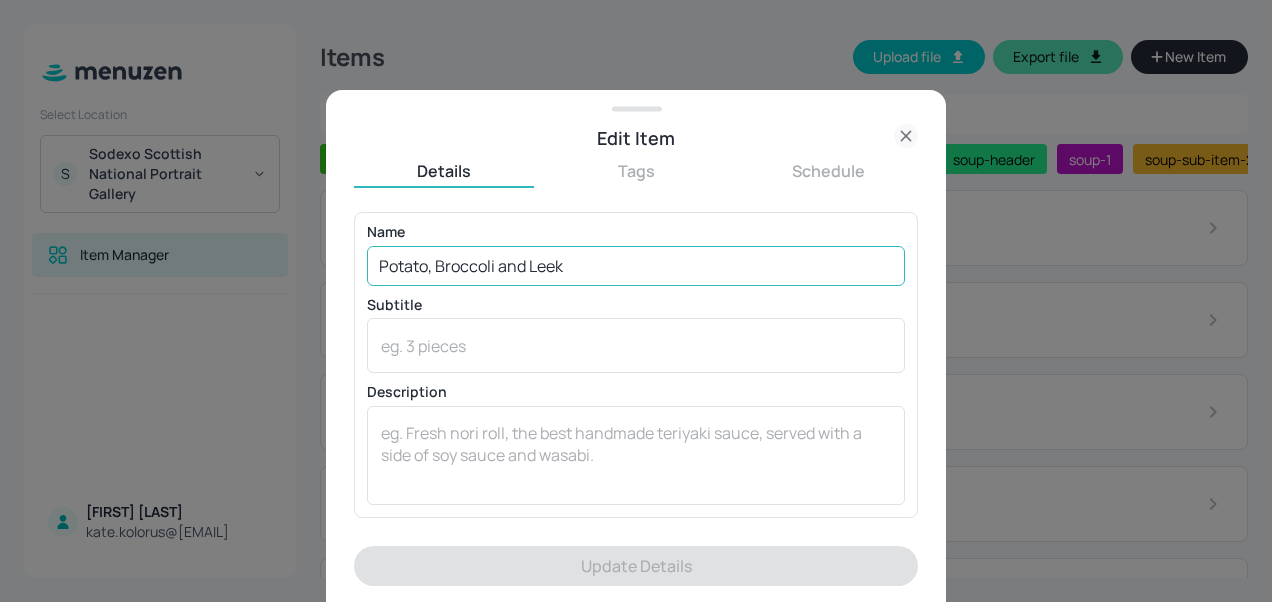 click on "Potato, Broccoli and Leek" at bounding box center [636, 266] 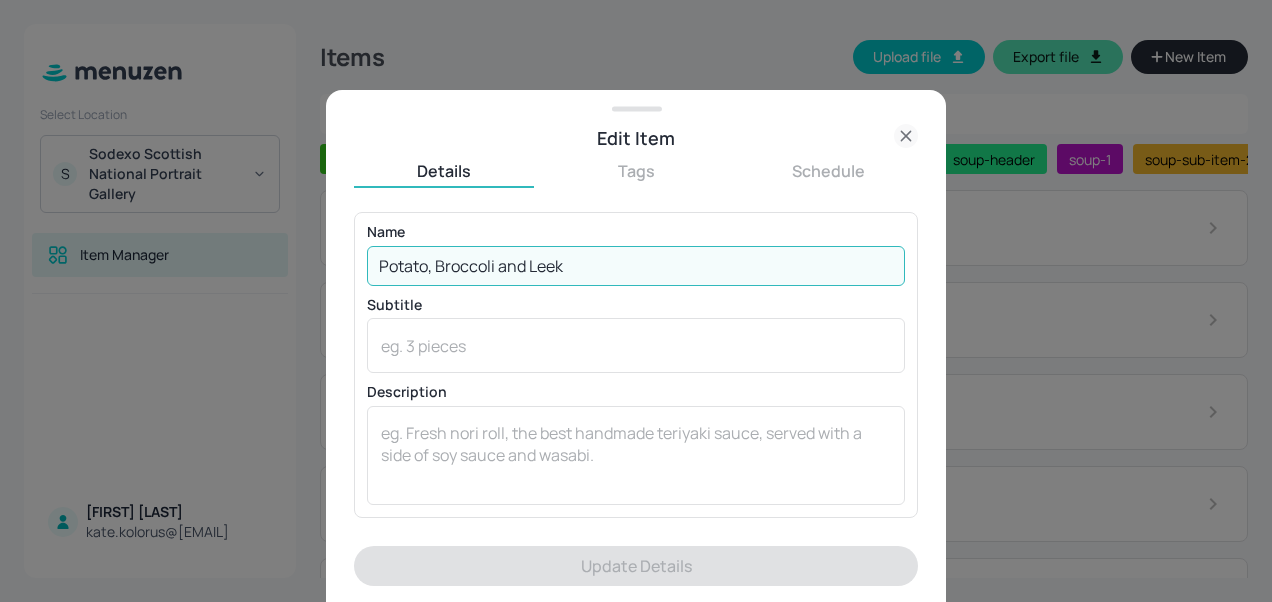drag, startPoint x: 574, startPoint y: 278, endPoint x: 358, endPoint y: 256, distance: 217.11748 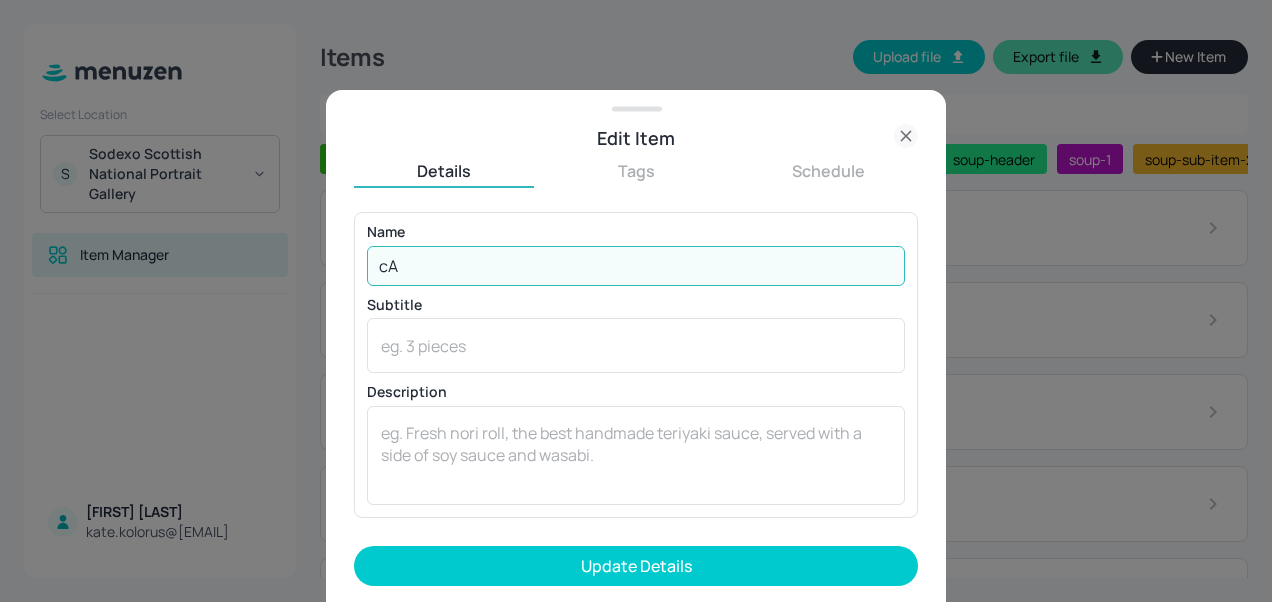 type on "c" 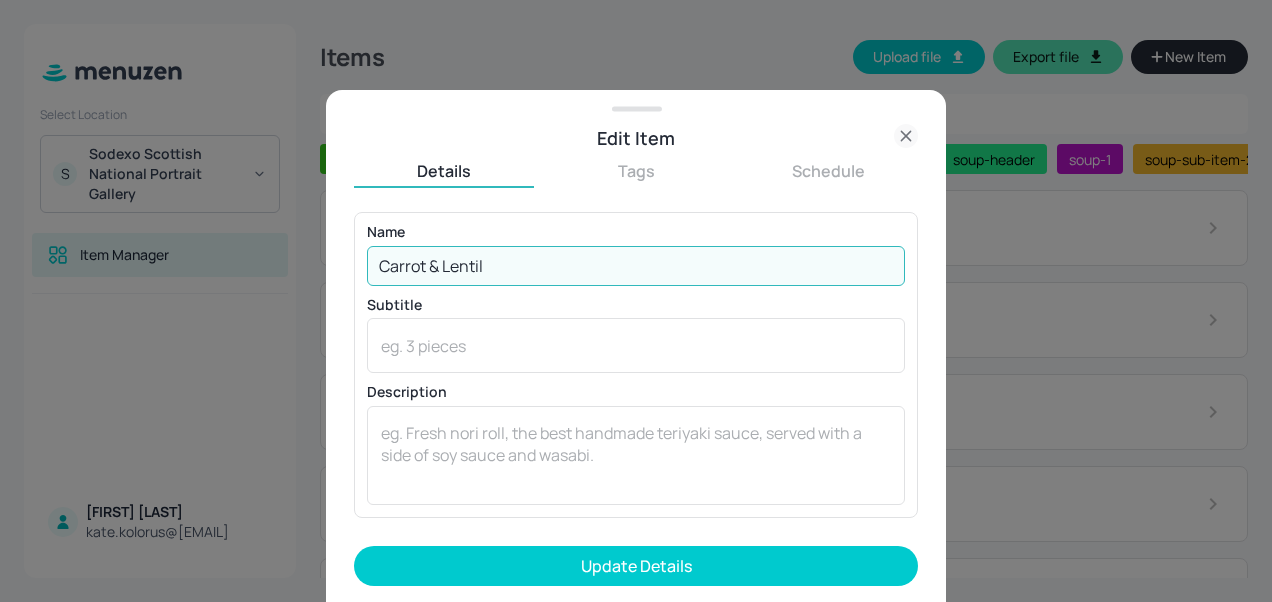 type on "Carrot & Lentil" 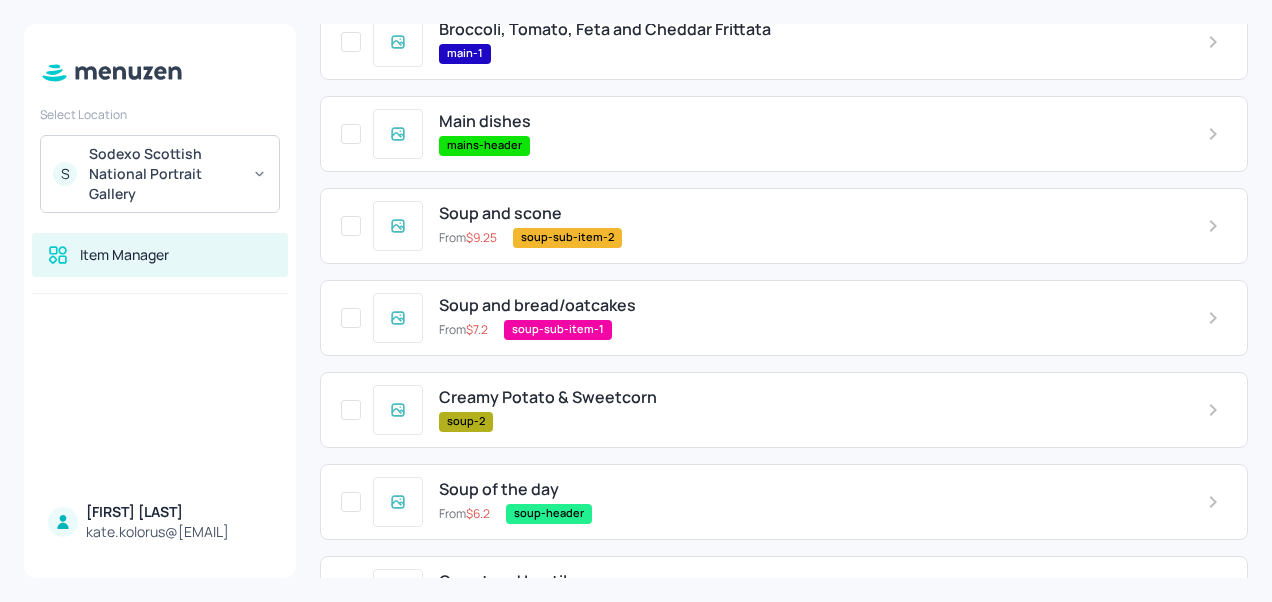 scroll, scrollTop: 714, scrollLeft: 0, axis: vertical 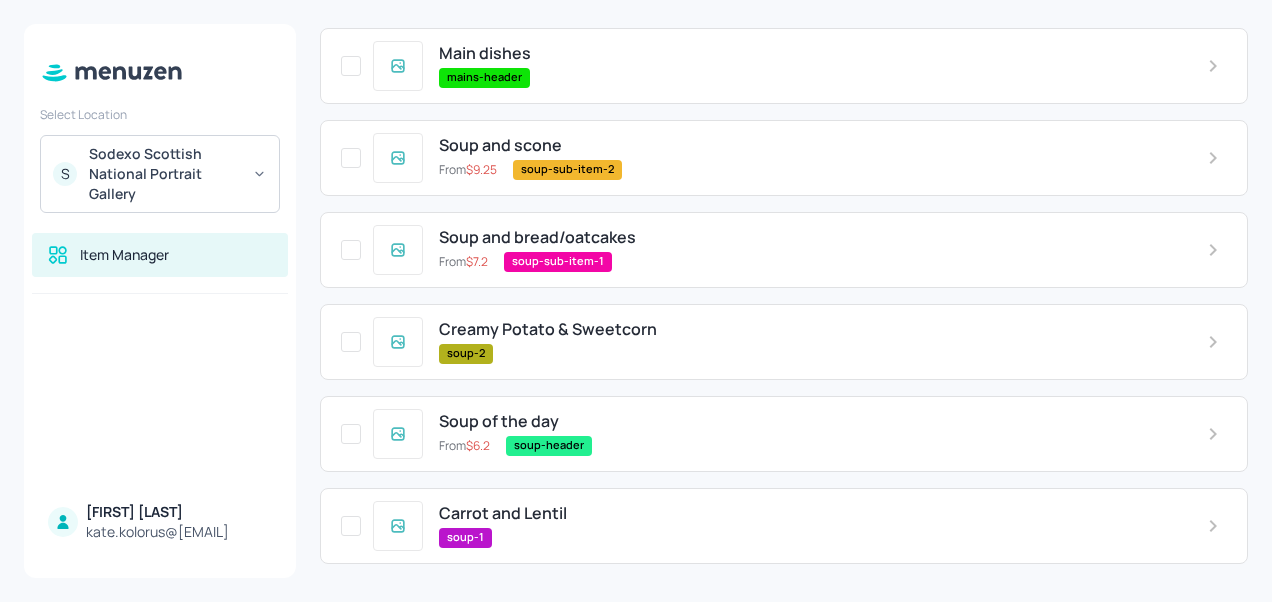 click on "Creamy Potato & Sweetcorn" at bounding box center (548, 329) 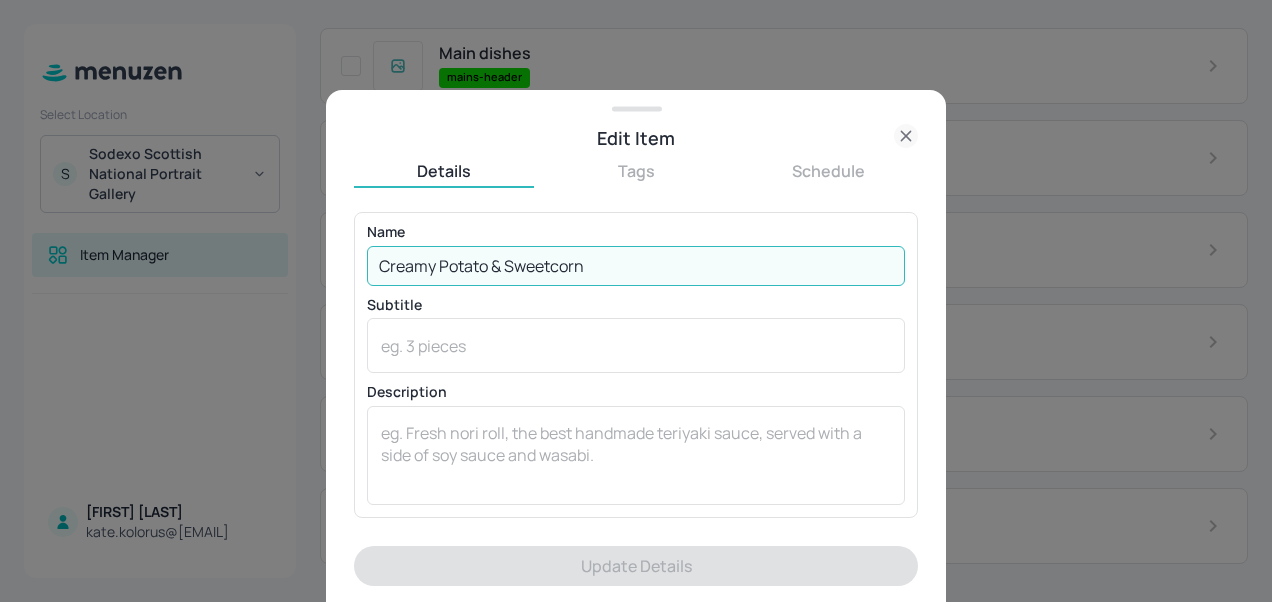 drag, startPoint x: 639, startPoint y: 266, endPoint x: 364, endPoint y: 248, distance: 275.58847 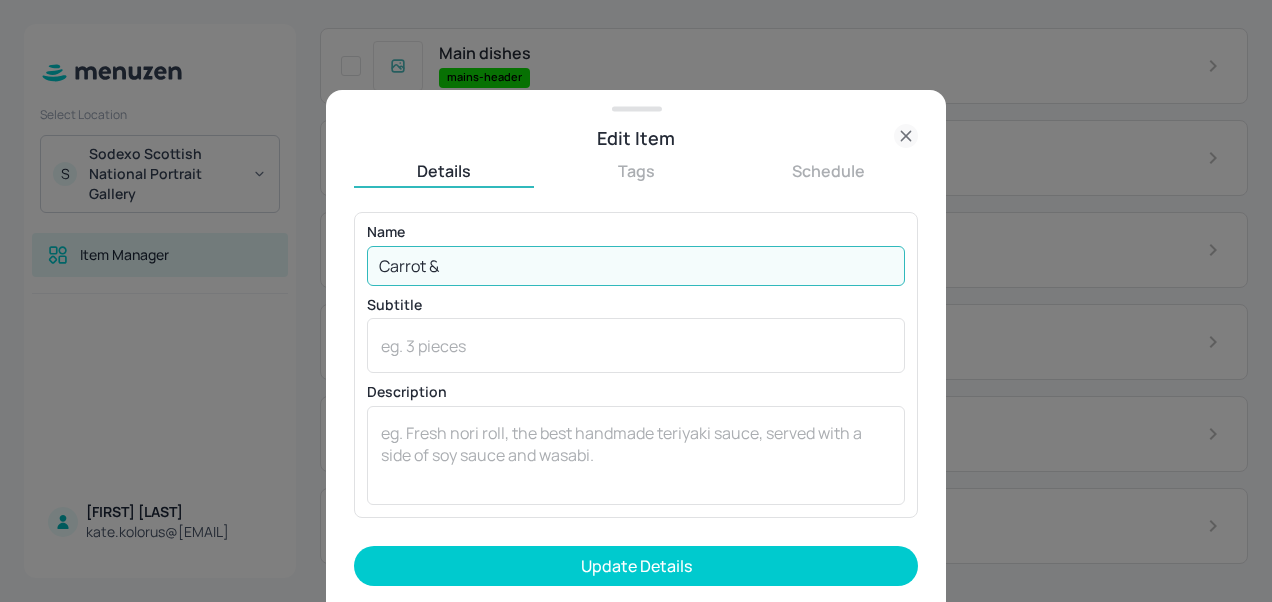 type on "Carrot &" 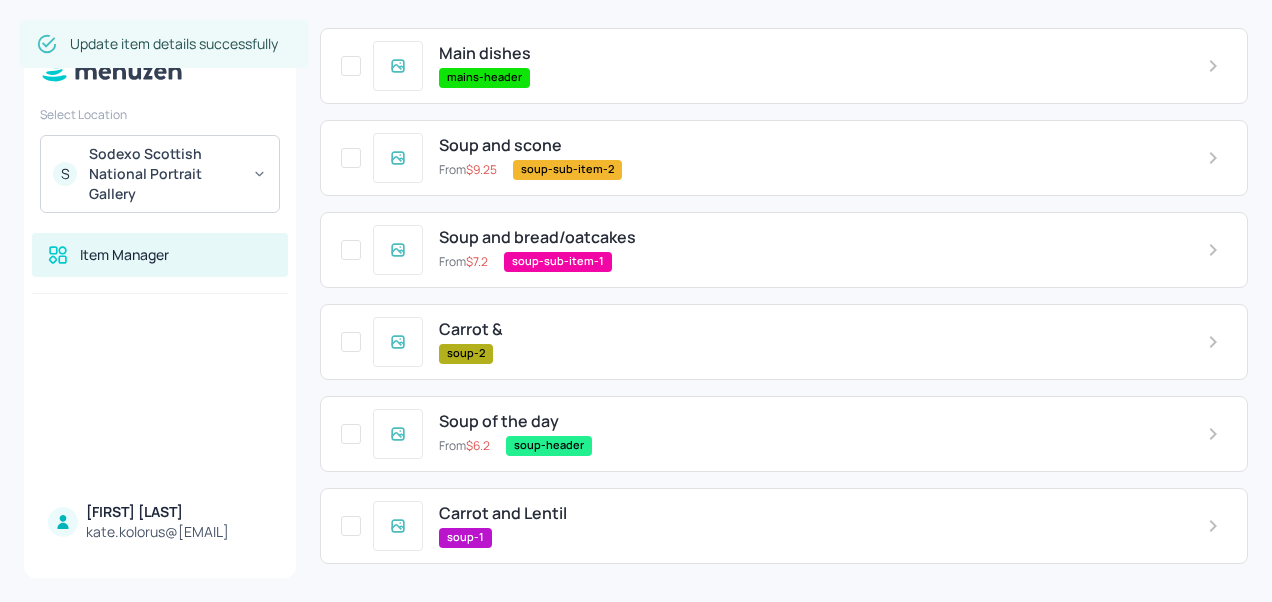 click on "Carrot &" at bounding box center [807, 329] 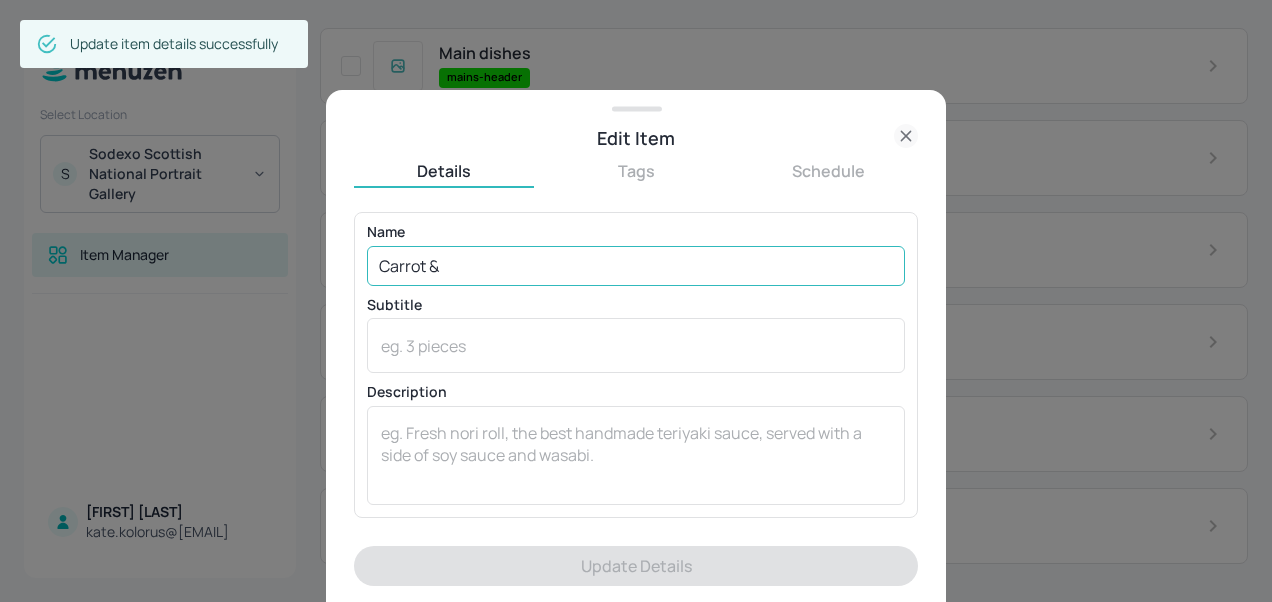 click on "Carrot &" at bounding box center [636, 266] 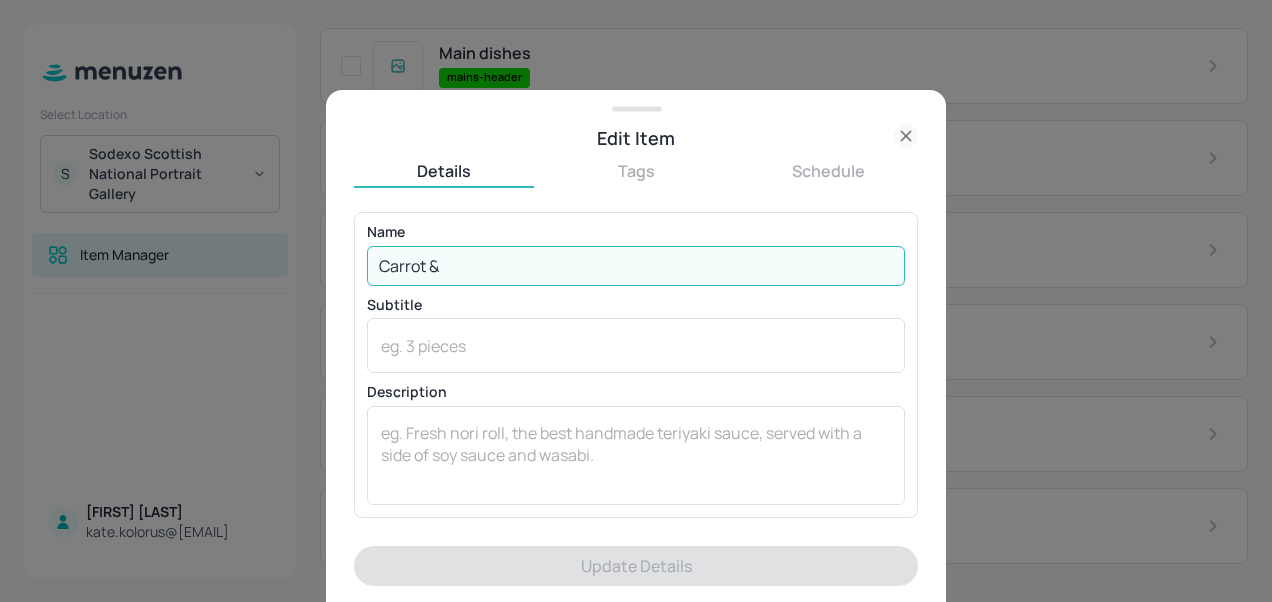 type on "Carrot & Lentil" 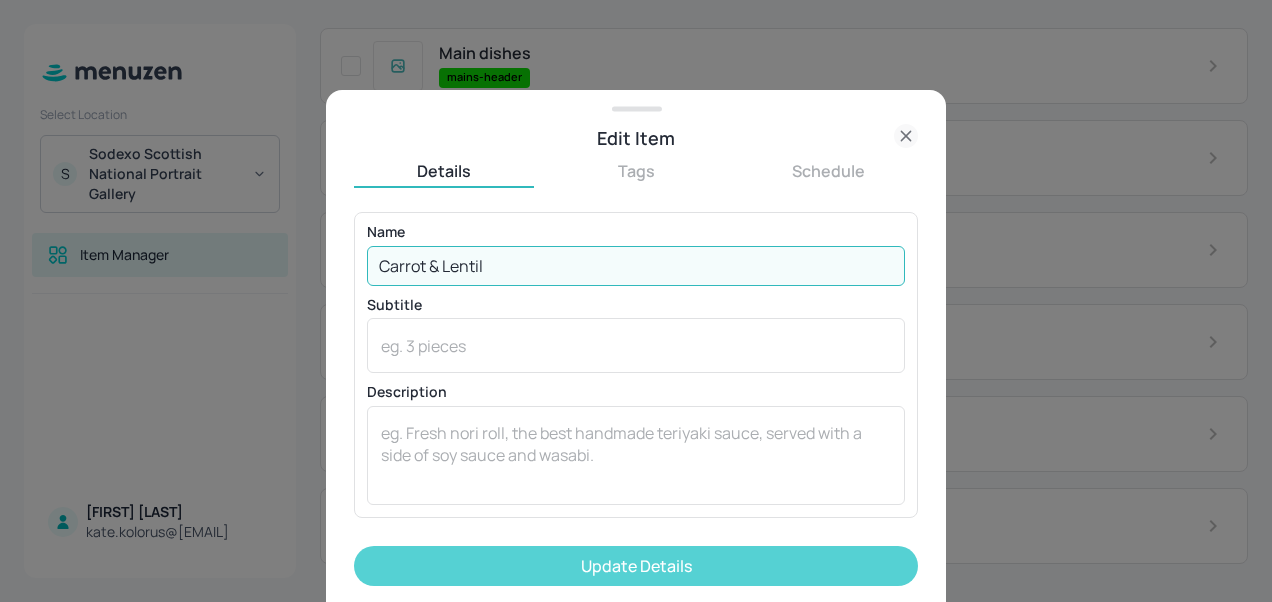 click on "Update Details" at bounding box center [636, 566] 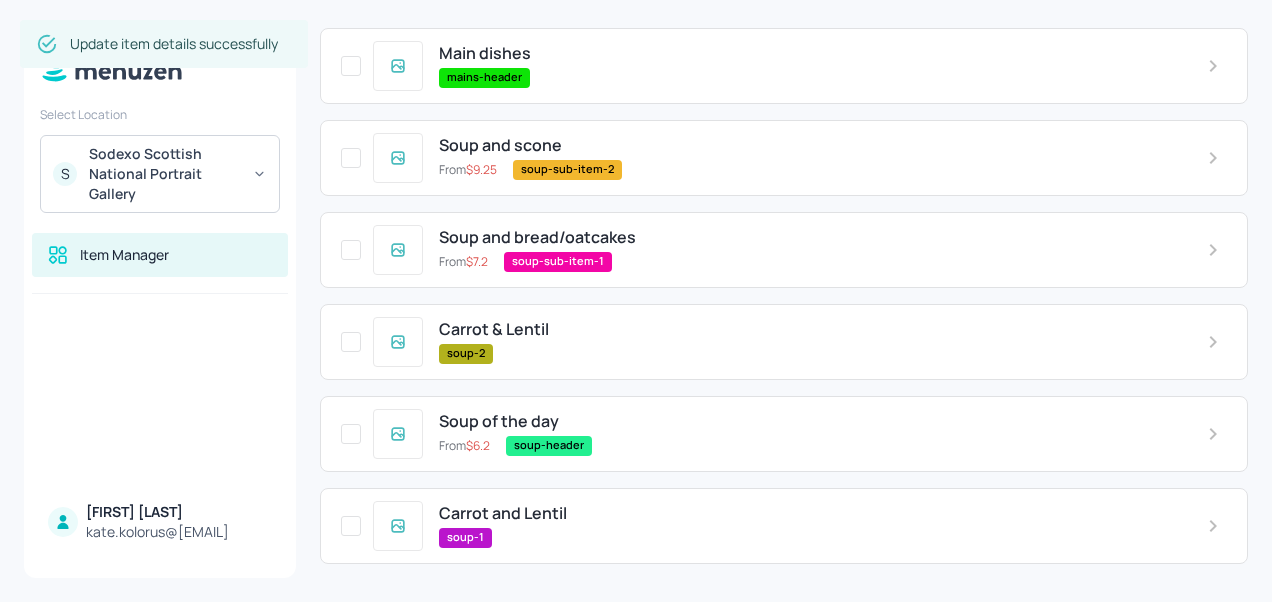 click on "Carrot and Lentil" at bounding box center (503, 513) 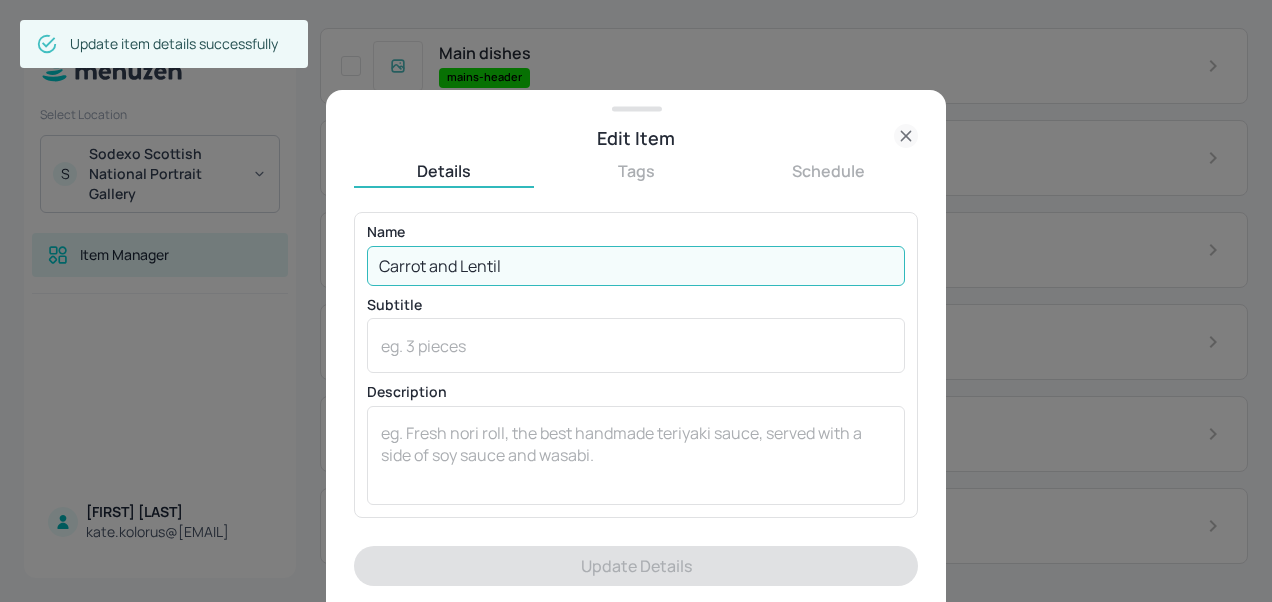 drag, startPoint x: 511, startPoint y: 265, endPoint x: 340, endPoint y: 260, distance: 171.07309 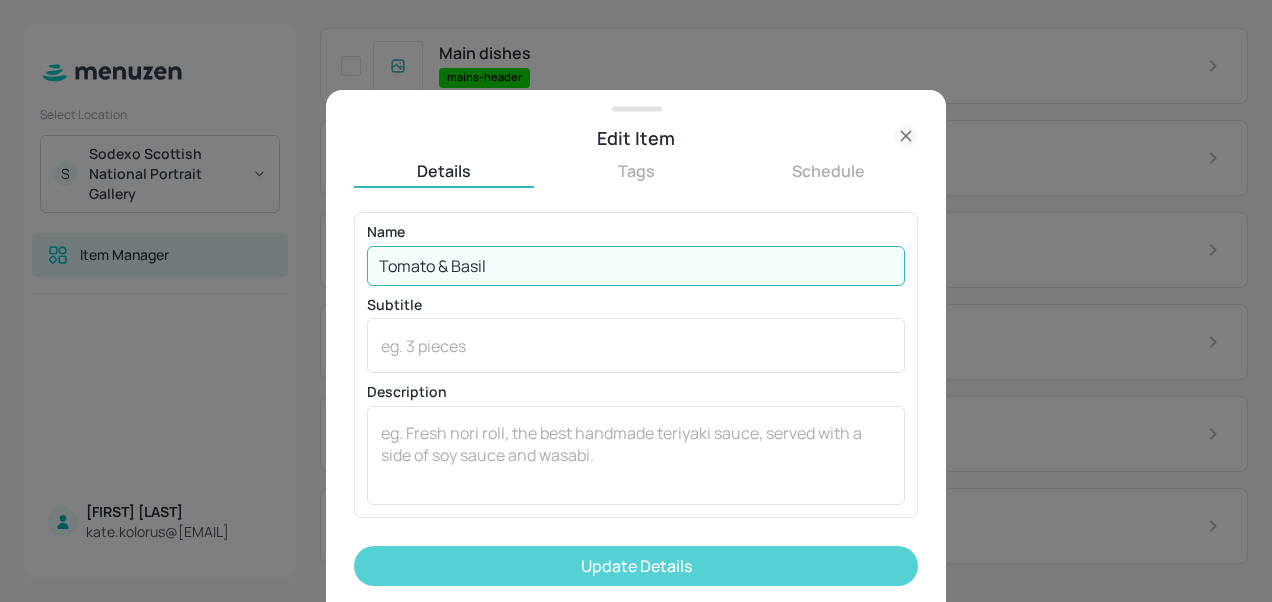 type on "Tomato & Basil" 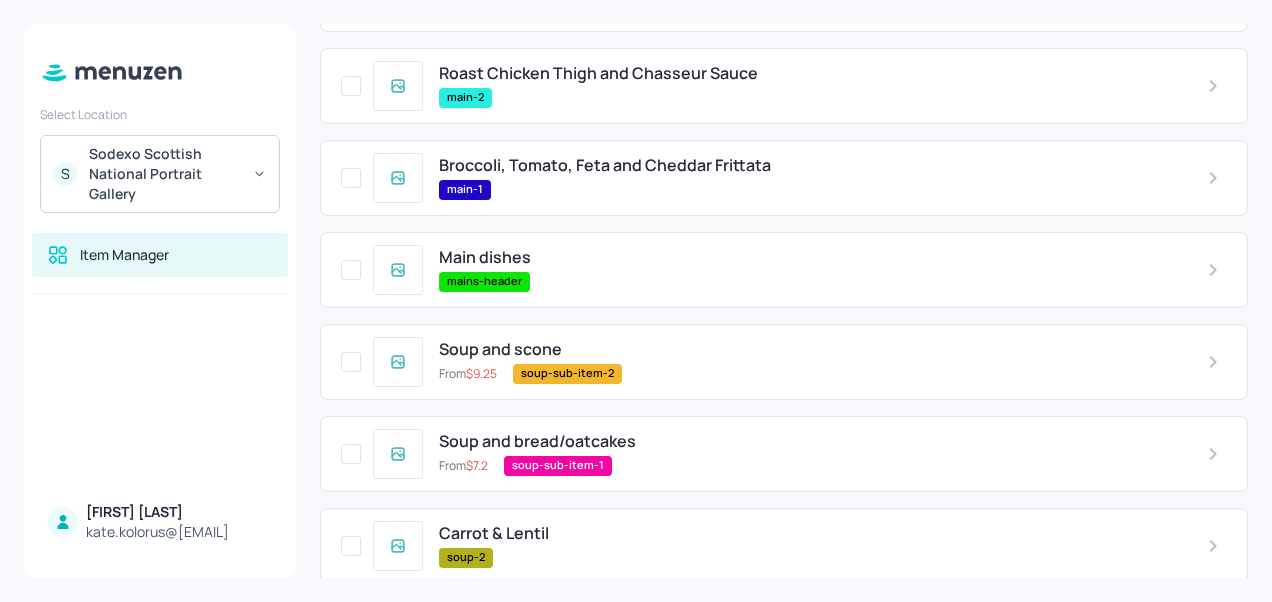 scroll, scrollTop: 508, scrollLeft: 0, axis: vertical 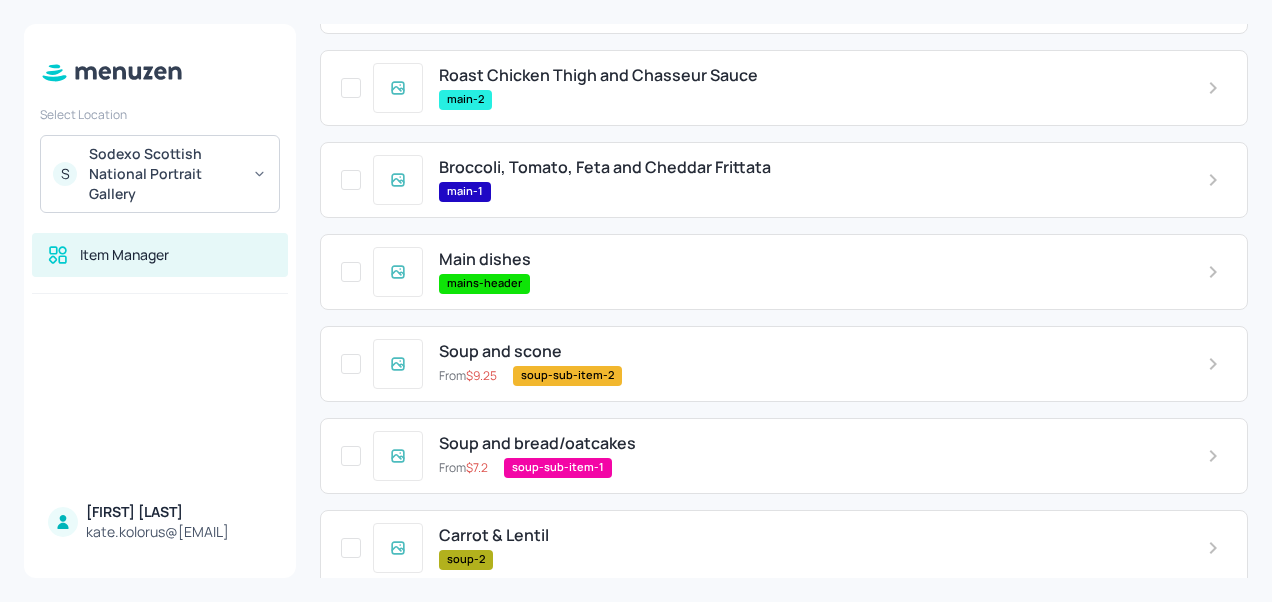 click on "Broccoli, Tomato, Feta and Cheddar Frittata" at bounding box center (605, 167) 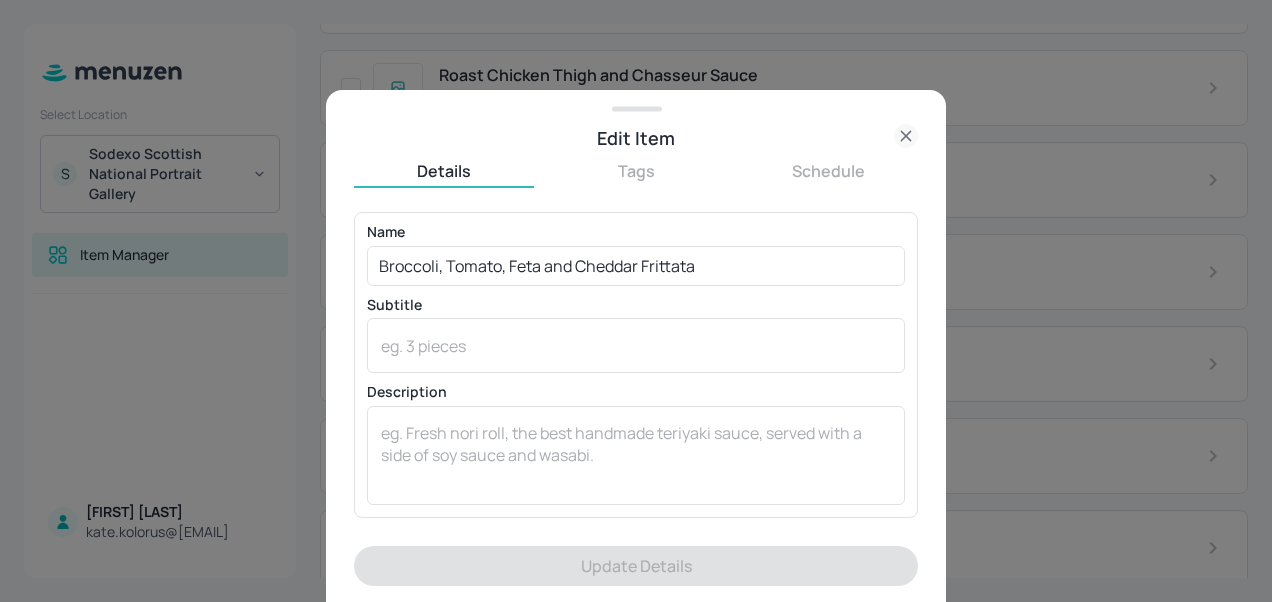 click 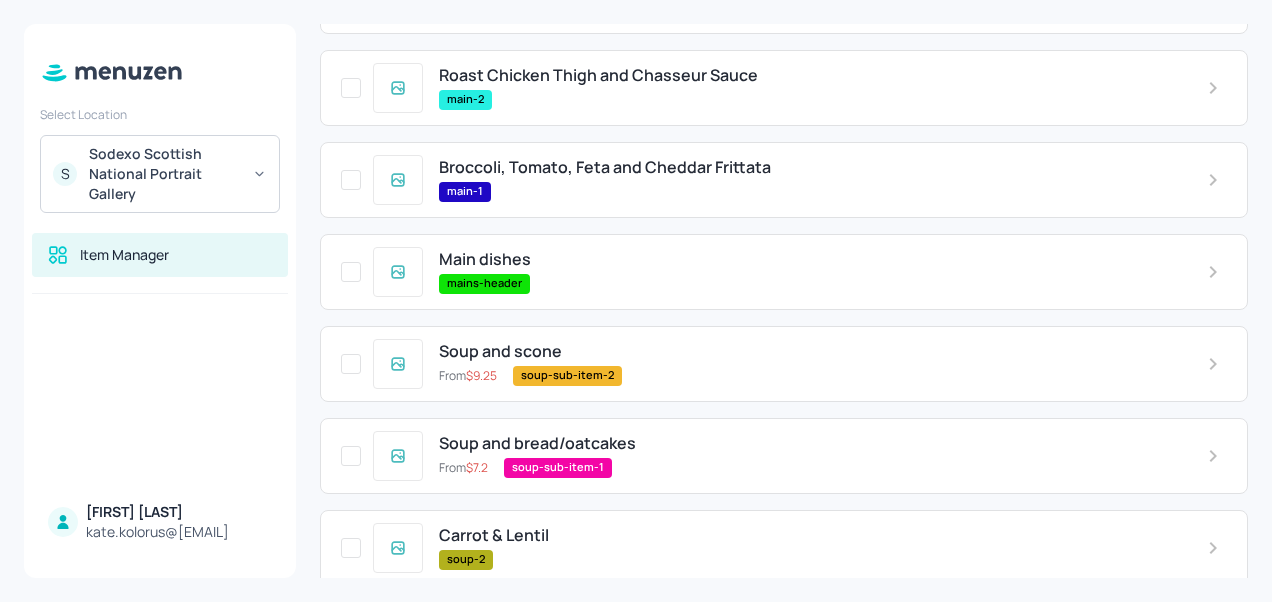 click on "Roast Chicken Thigh and Chasseur Sauce main-2" at bounding box center (807, 87) 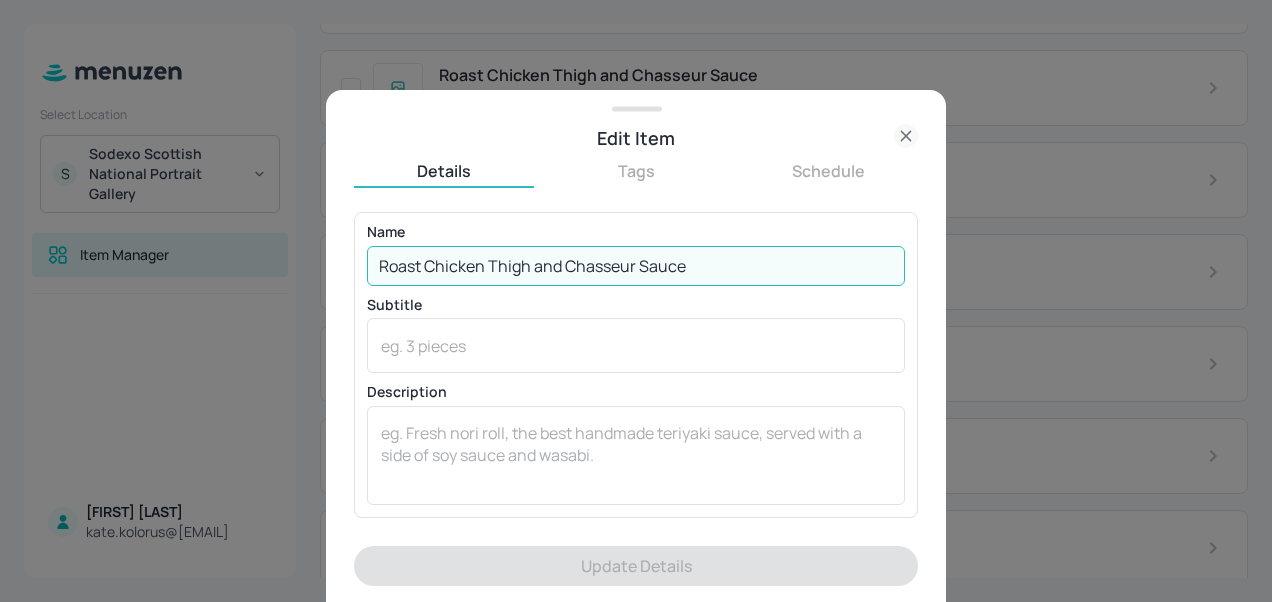drag, startPoint x: 694, startPoint y: 264, endPoint x: 373, endPoint y: 254, distance: 321.15573 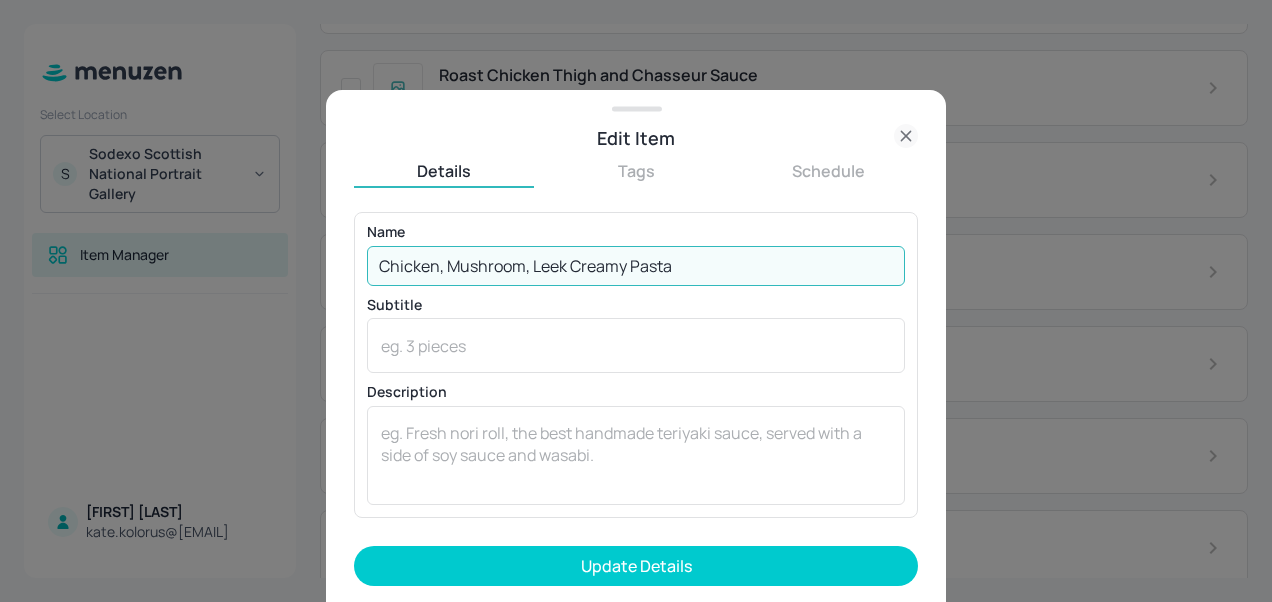 click on "Chicken, Mushroom, Leek Creamy Pasta" at bounding box center [636, 266] 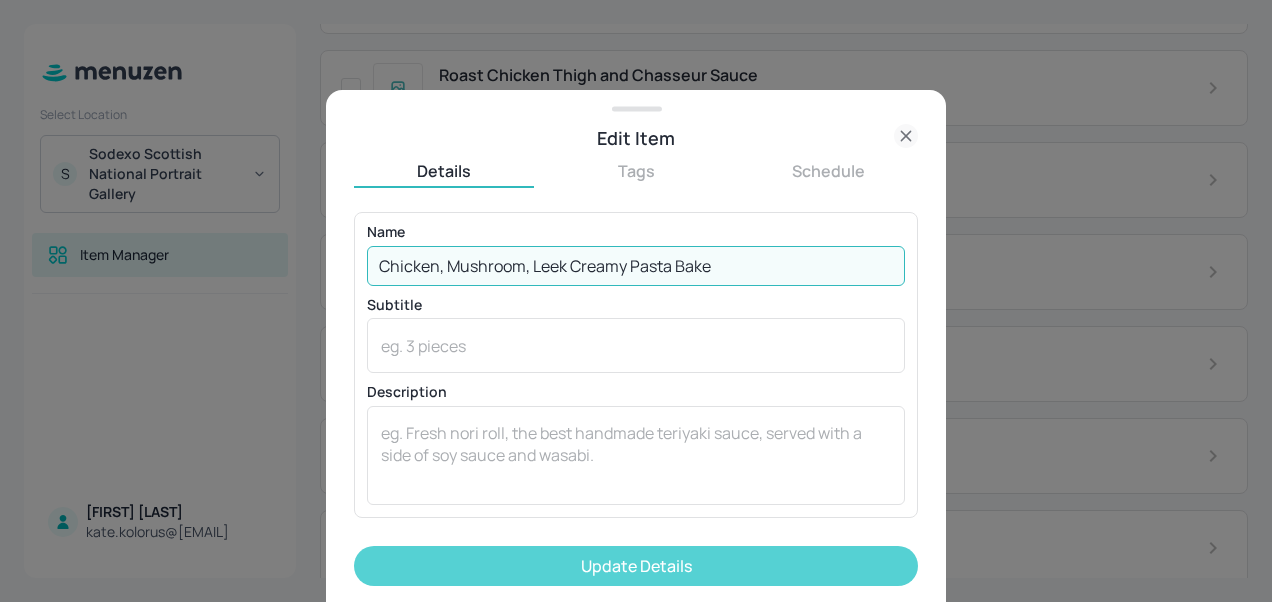 type on "Chicken, Mushroom, Leek Creamy Pasta Bake" 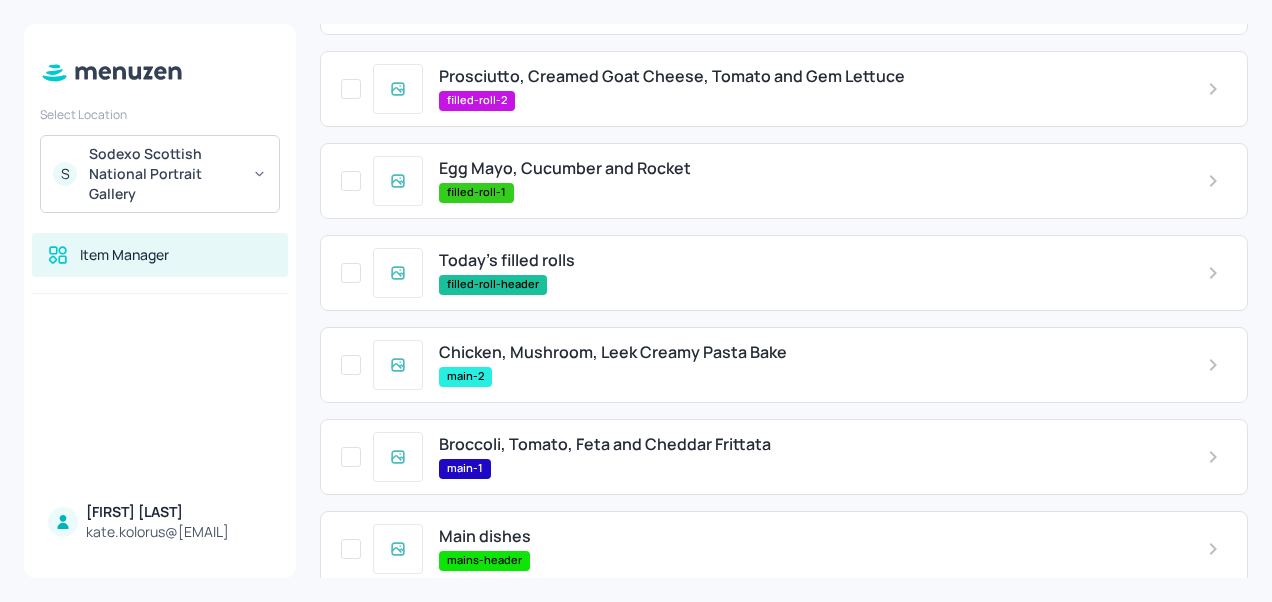 scroll, scrollTop: 225, scrollLeft: 0, axis: vertical 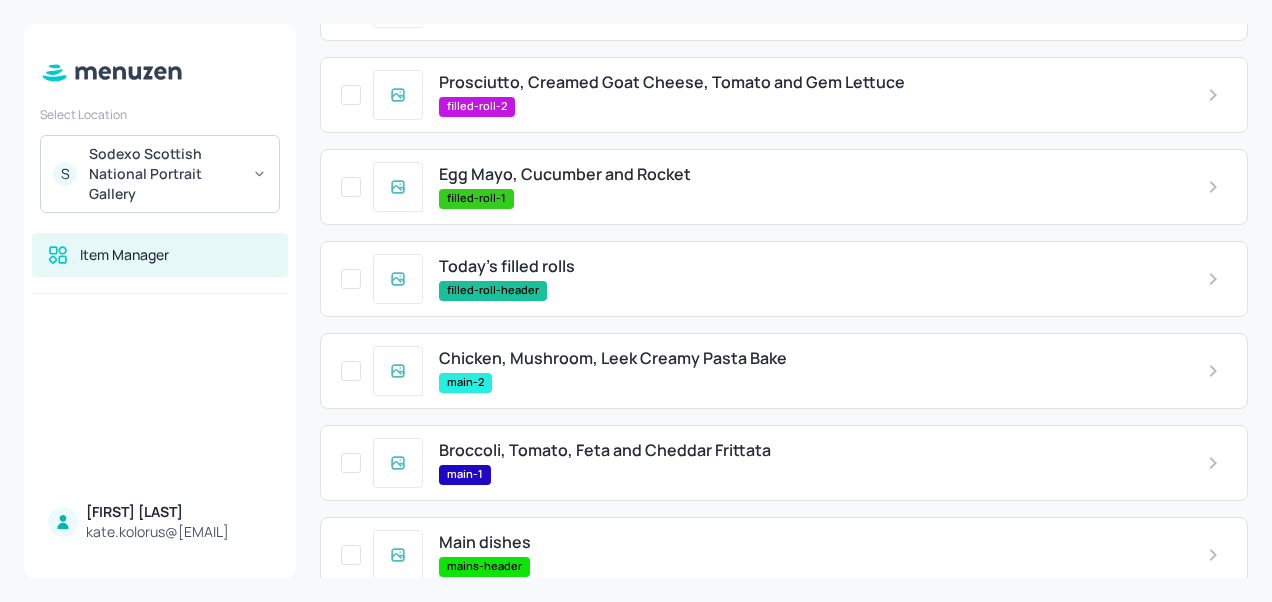 click on "Egg Mayo, Cucumber and Rocket" at bounding box center (807, 174) 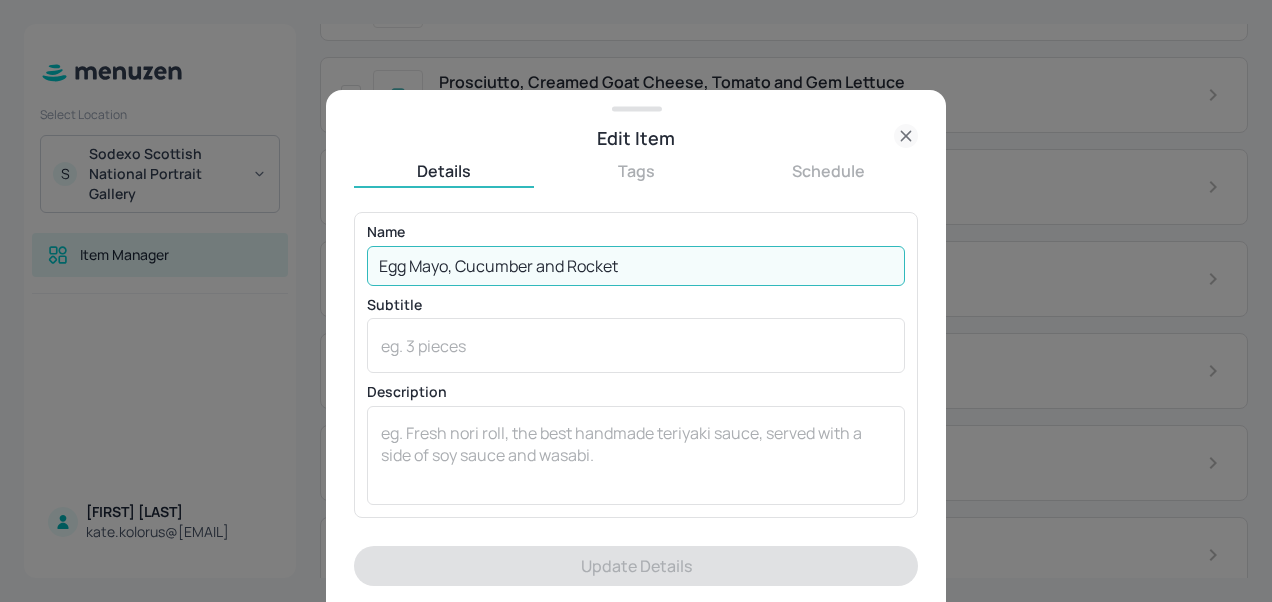 drag, startPoint x: 660, startPoint y: 256, endPoint x: 371, endPoint y: 268, distance: 289.24902 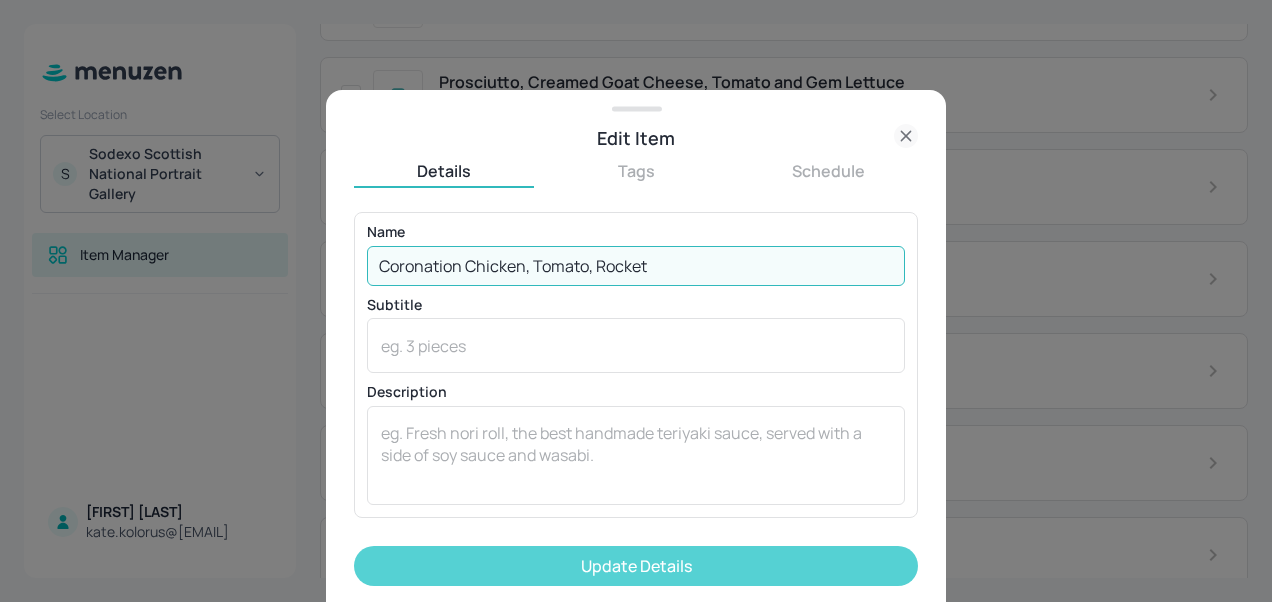 type on "Coronation Chicken, Tomato, Rocket" 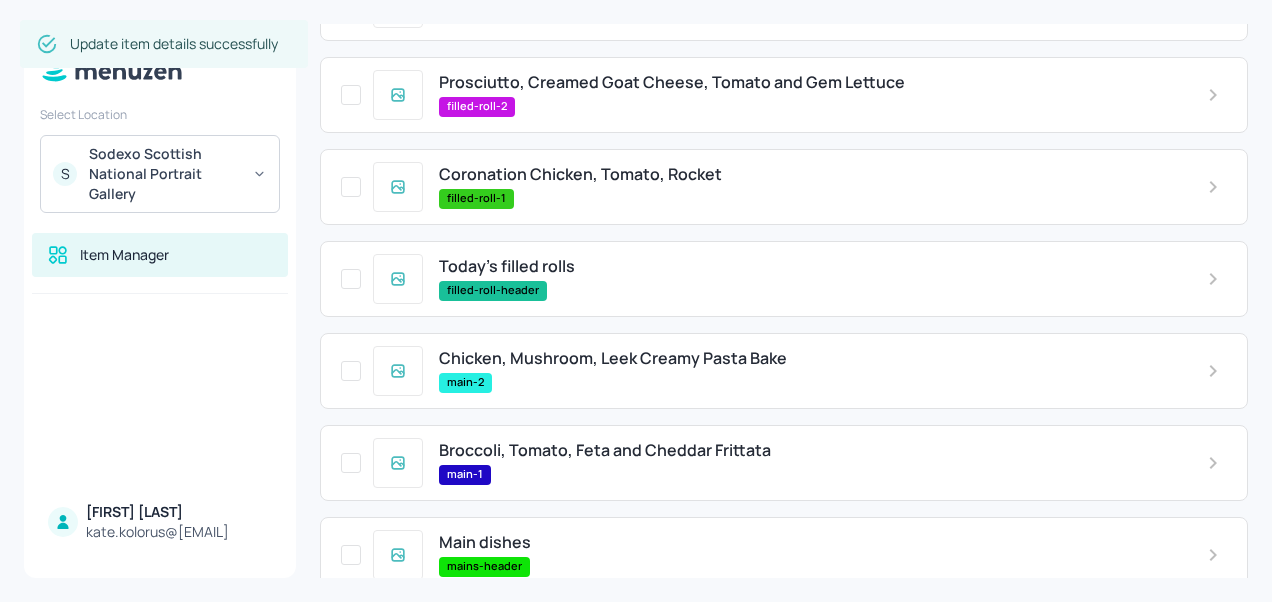 click on "Carrot & Lentil Prosciutto, Creamed Goat Cheese, Tomato and Gem Lettuce filled-roll-2 Coronation Chicken, Tomato, Rocket filled-roll-1 Today’s filled rolls filled-roll-header Chicken, Mushroom, Leek Creamy Pasta Bake main-2 Broccoli, Tomato, Feta and Cheddar Frittata  main-1 Main dishes mains-header Soup and scone  From  $ 9.25 soup-sub-item-2 Soup and bread/oatcakes  From  $ 7.2 soup-sub-item-1 Carrot & Lentil soup-2 Soup of the day From  $ 6.2 soup-header Tomato & Basil soup-1" at bounding box center [784, 517] 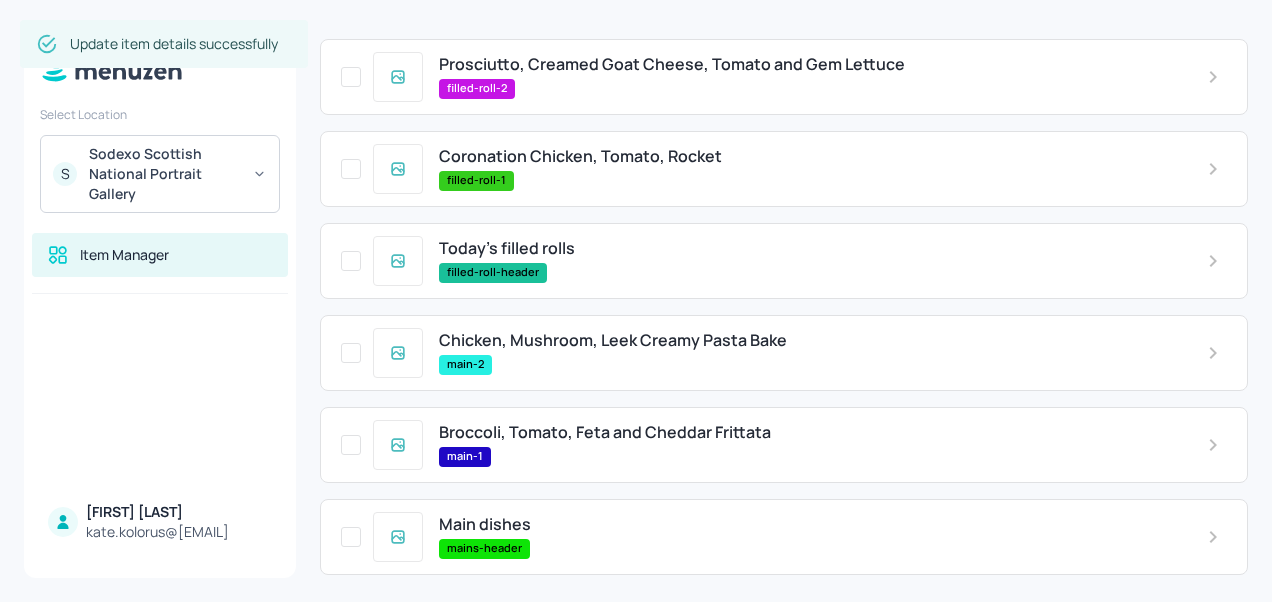 scroll, scrollTop: 245, scrollLeft: 0, axis: vertical 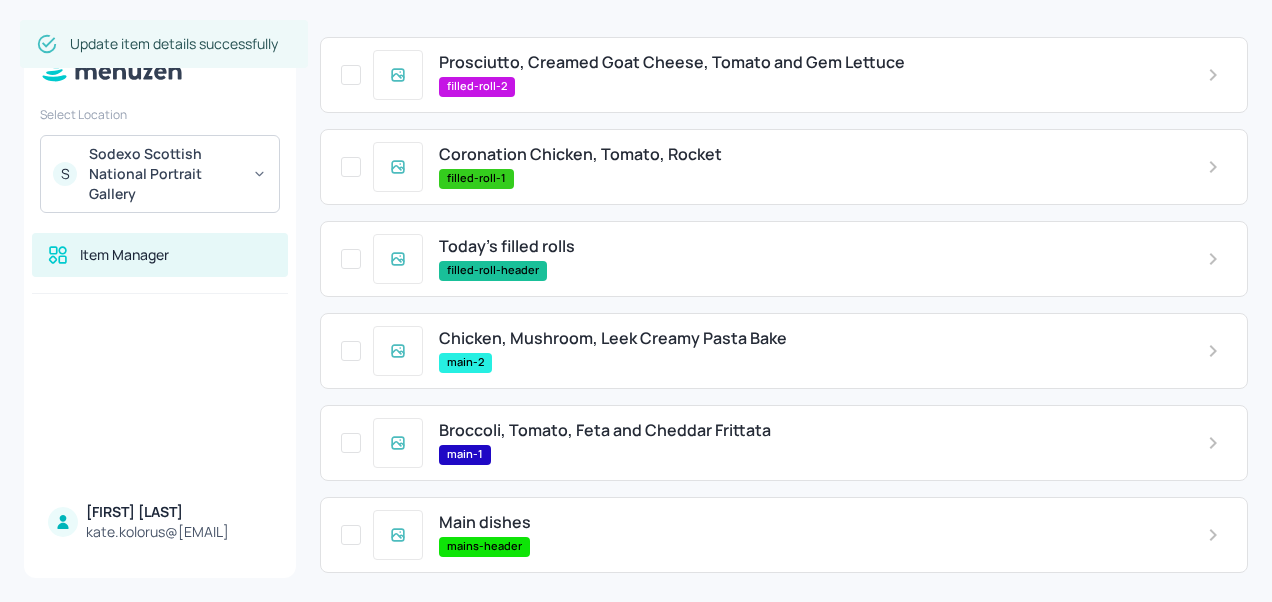 click on "filled-roll-2" at bounding box center [807, 87] 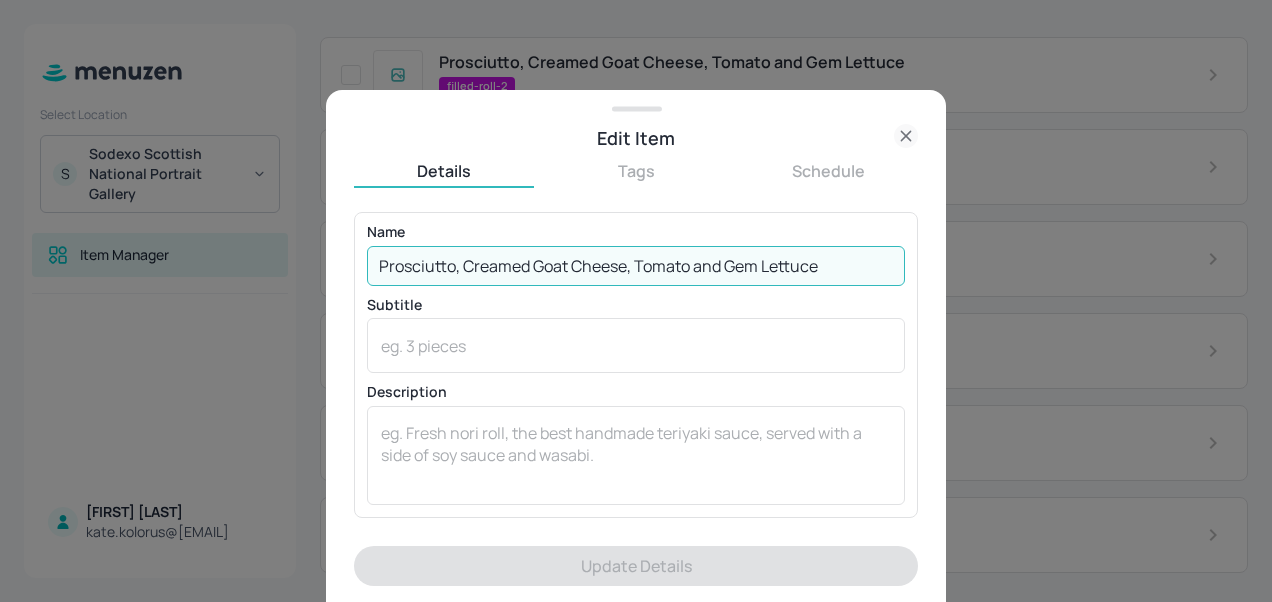 drag, startPoint x: 829, startPoint y: 270, endPoint x: 356, endPoint y: 276, distance: 473.03806 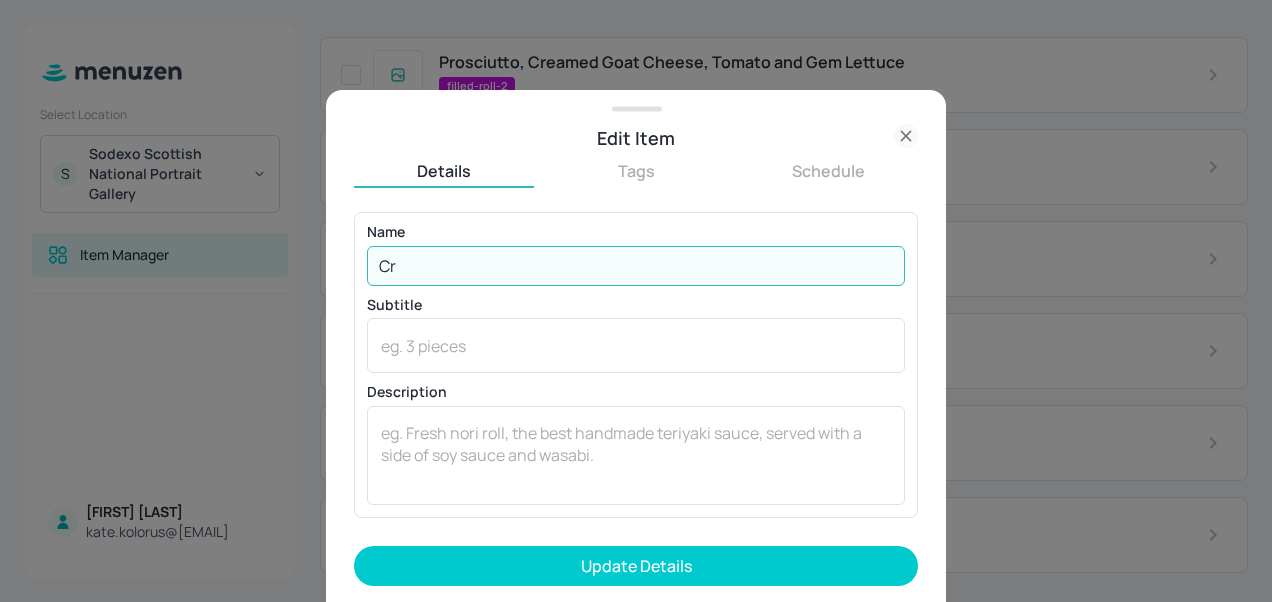 type on "C" 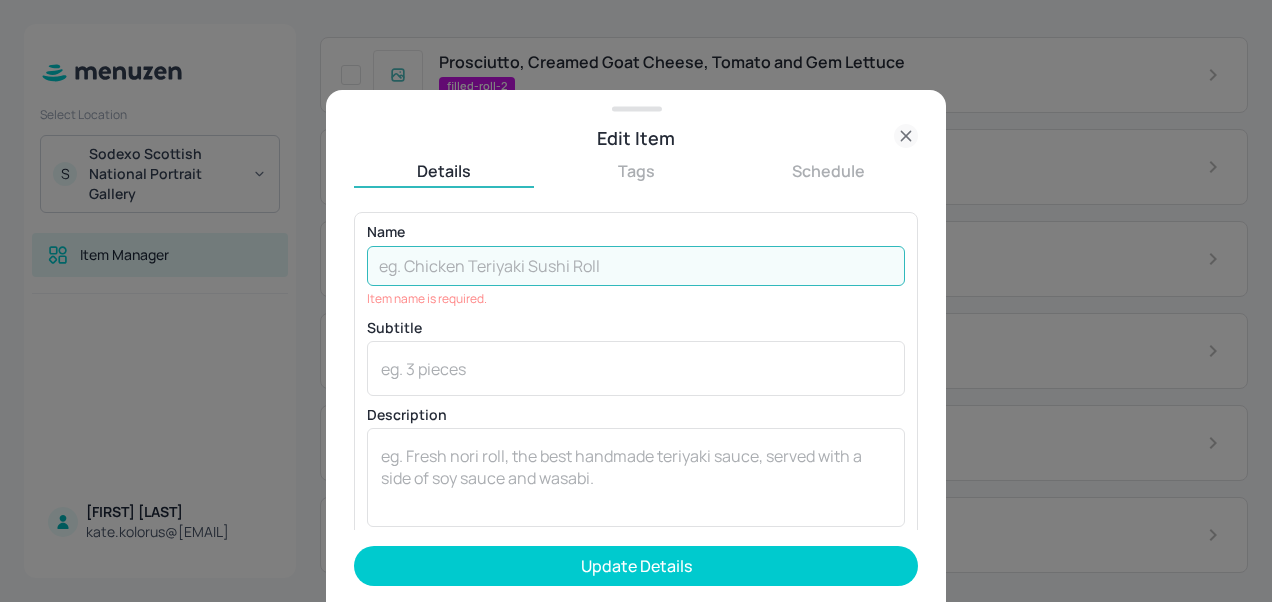 type on "b" 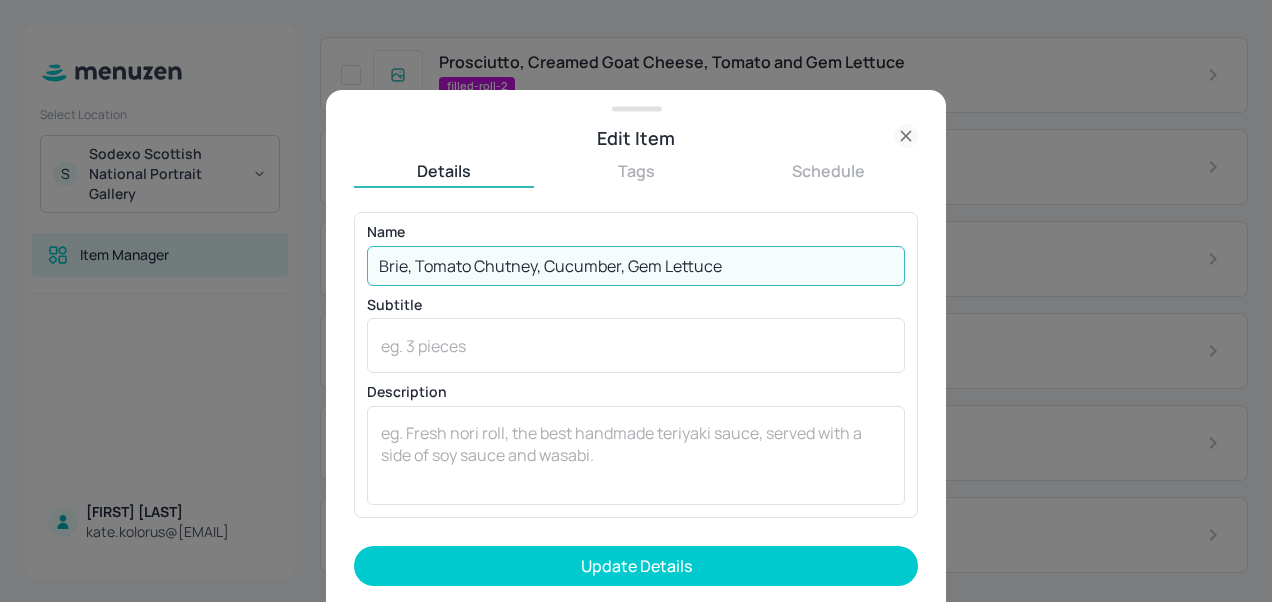type on "Brie, Tomato Chutney, Cucumber, Gem Lettuce" 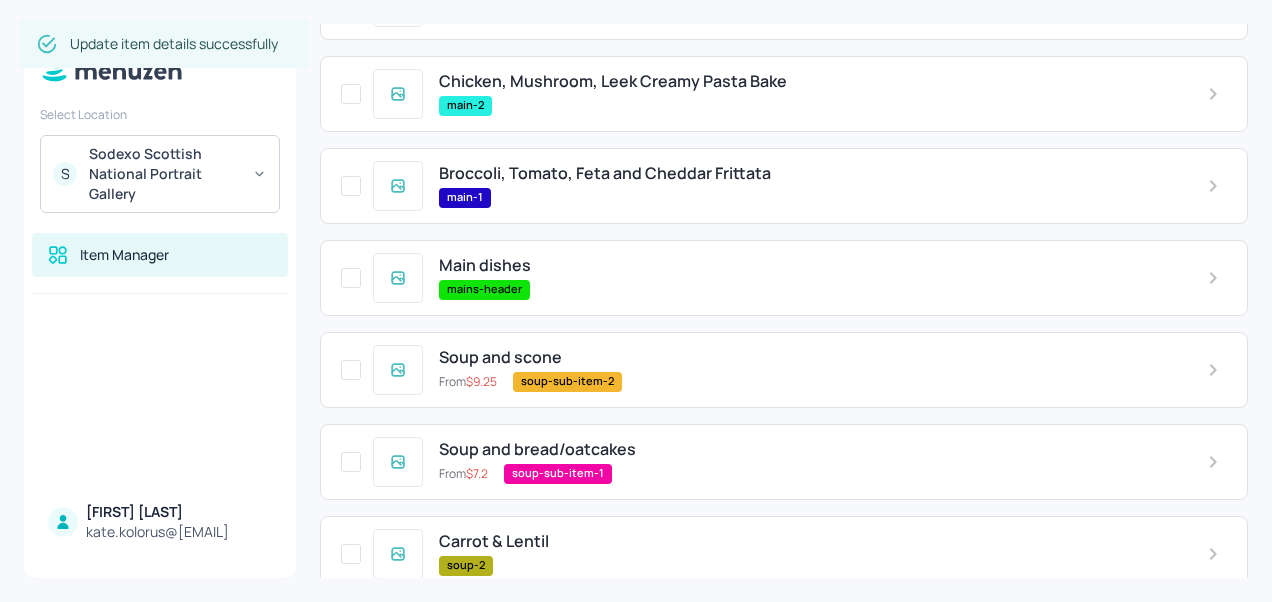scroll, scrollTop: 507, scrollLeft: 0, axis: vertical 